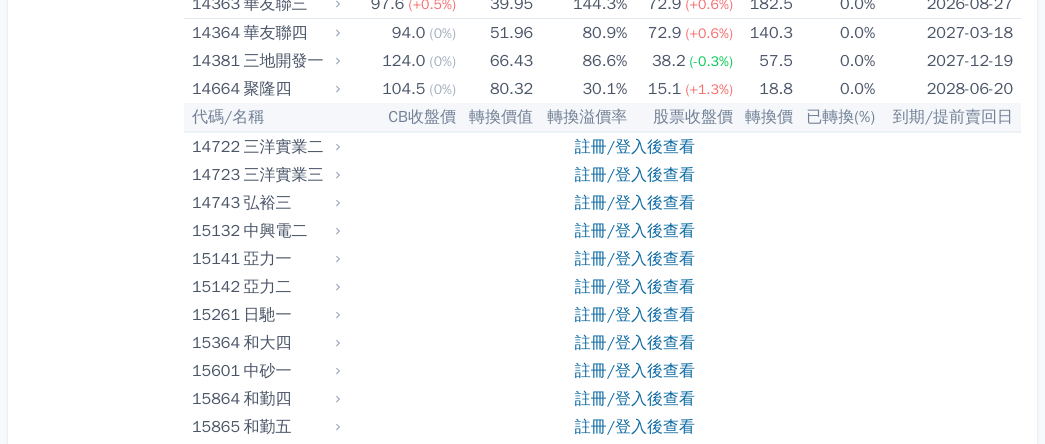 scroll, scrollTop: 400, scrollLeft: 0, axis: vertical 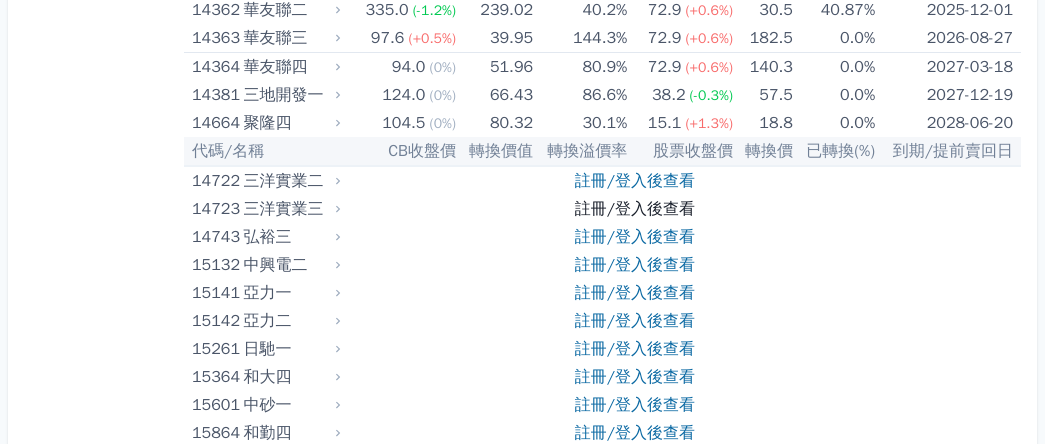click on "註冊/登入後查看" at bounding box center [635, 209] 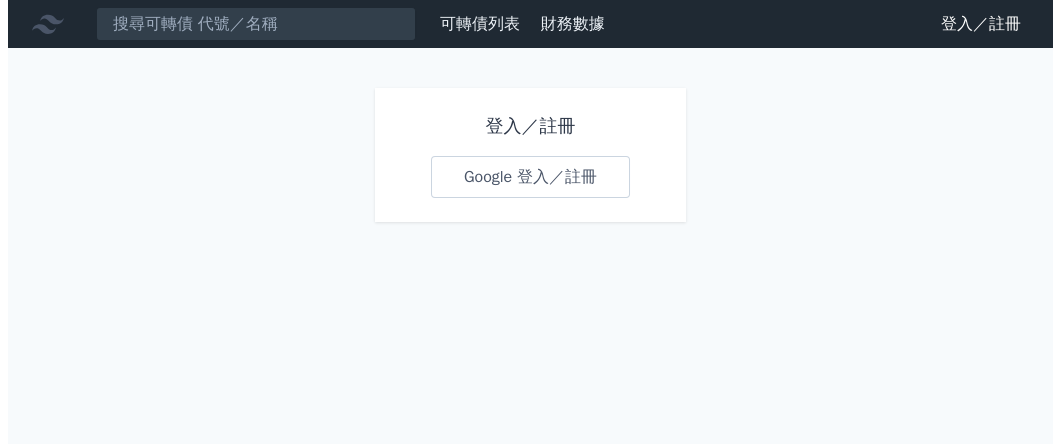 scroll, scrollTop: 0, scrollLeft: 0, axis: both 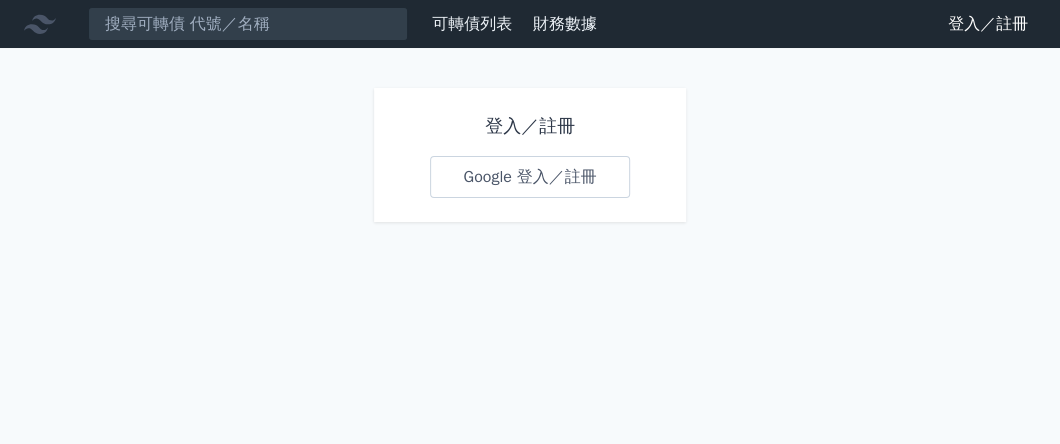 click on "Google 登入／註冊" at bounding box center [529, 177] 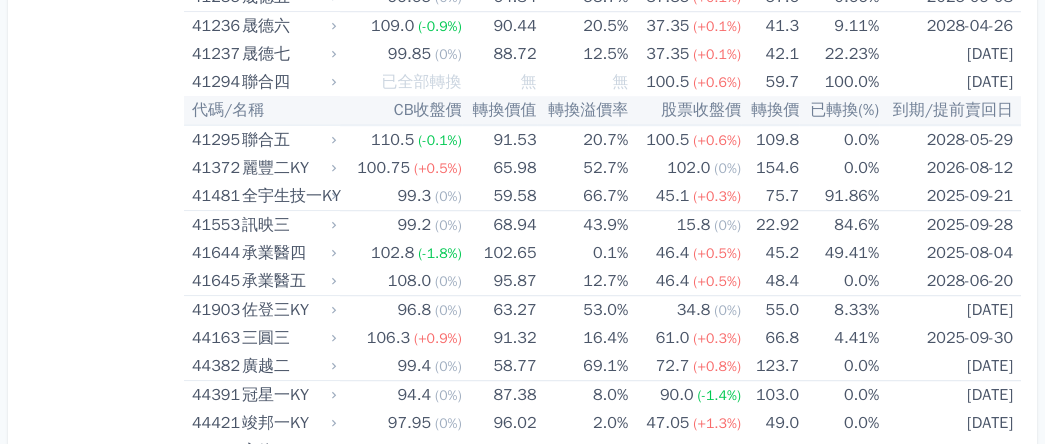 scroll, scrollTop: 5600, scrollLeft: 0, axis: vertical 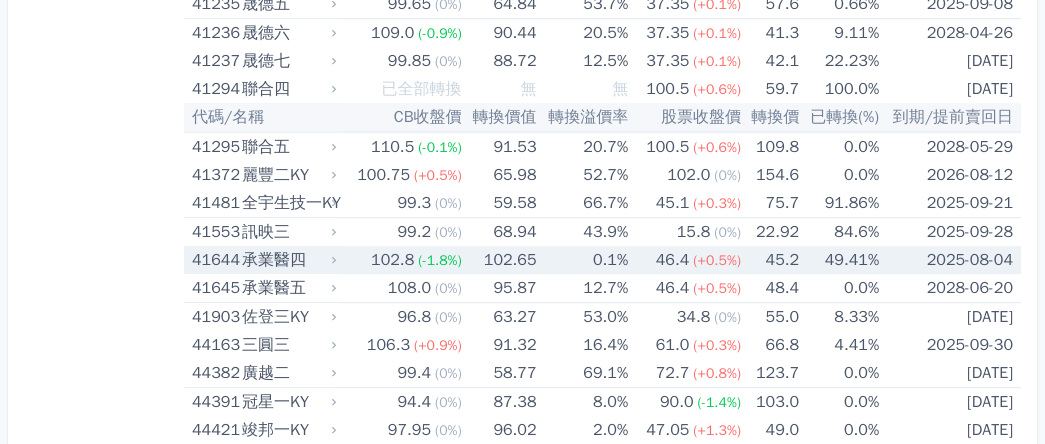 click on "承業醫四" at bounding box center [287, 260] 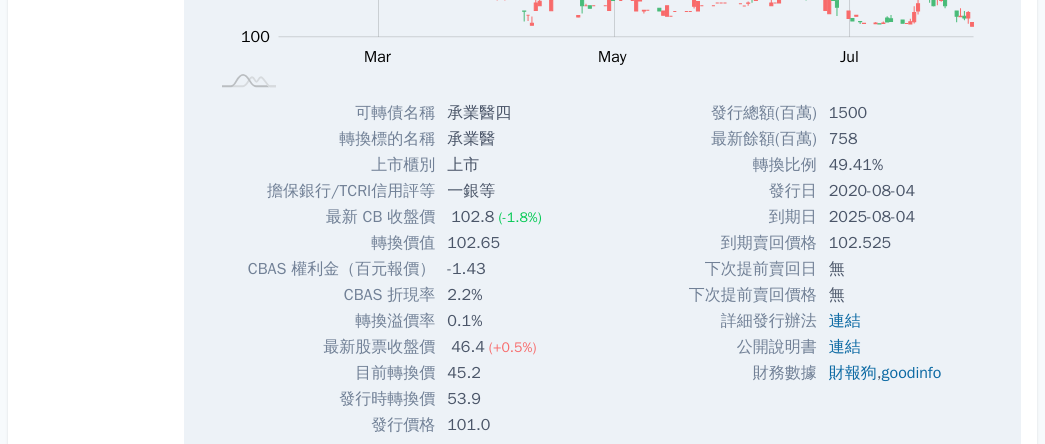 scroll, scrollTop: 6100, scrollLeft: 0, axis: vertical 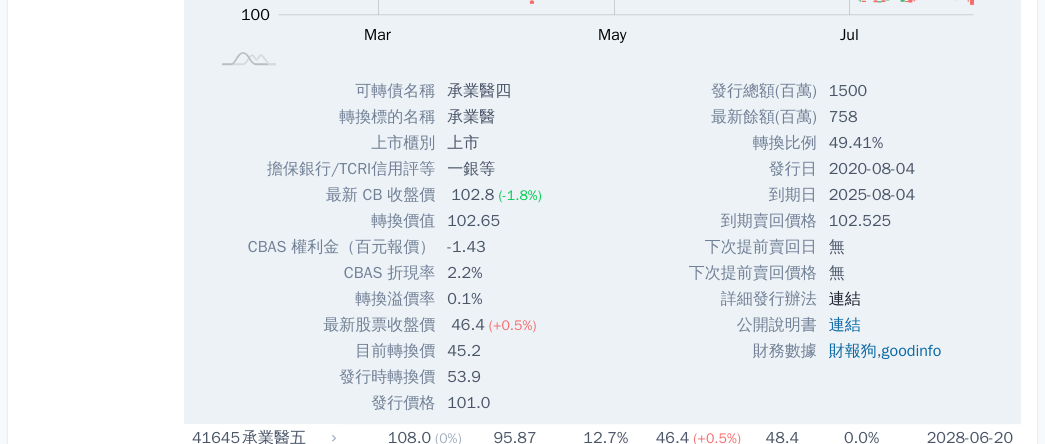 click on "連結" at bounding box center [845, 299] 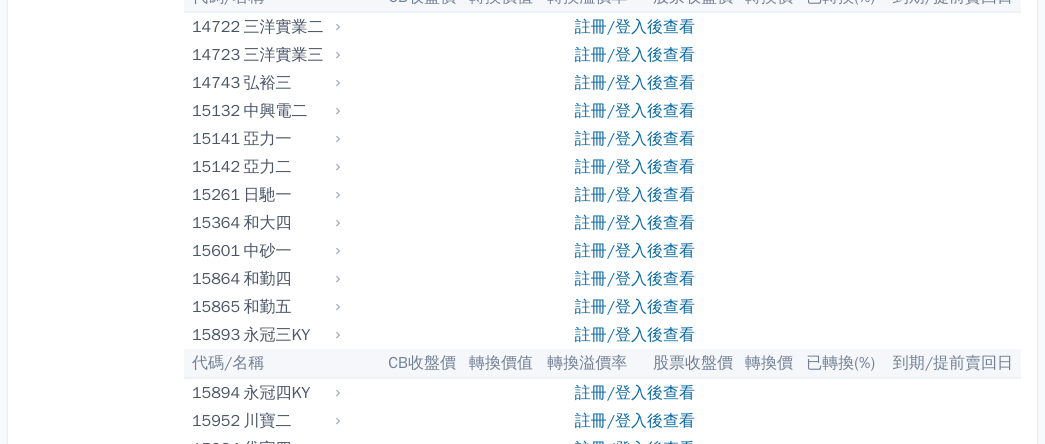 scroll, scrollTop: 500, scrollLeft: 0, axis: vertical 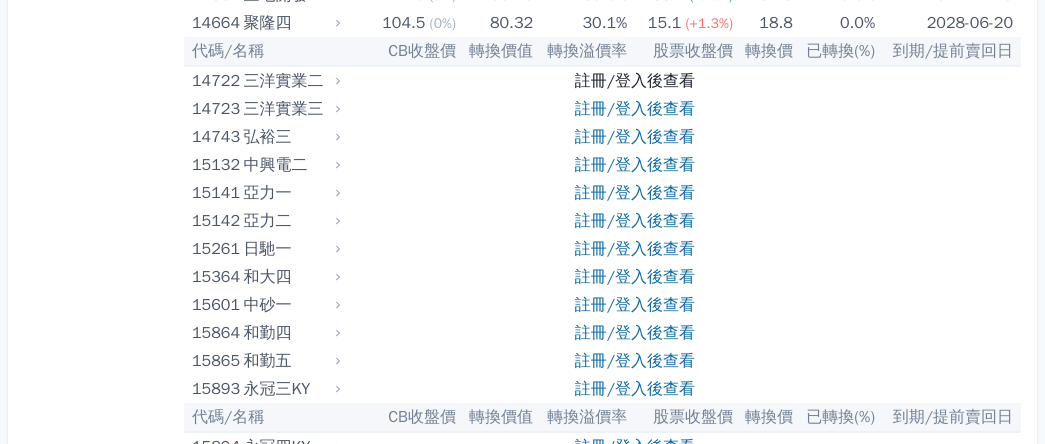 click on "註冊/登入後查看" at bounding box center [635, 81] 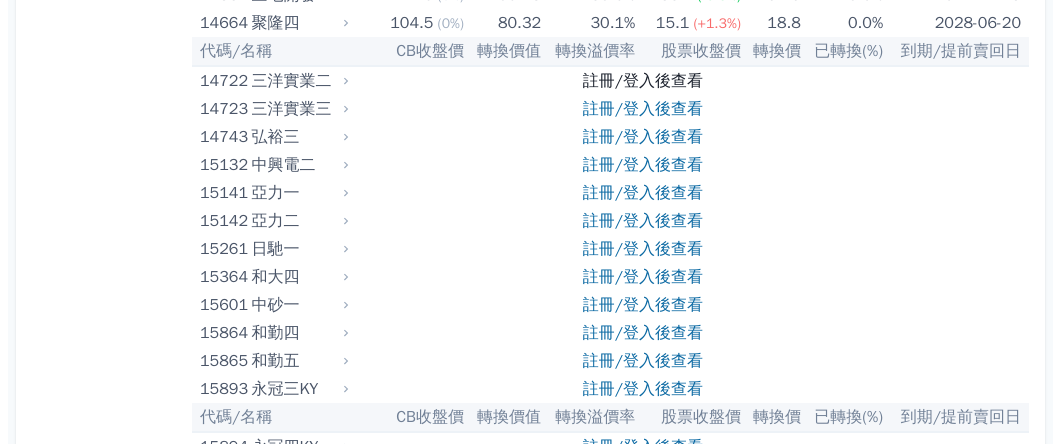 scroll, scrollTop: 0, scrollLeft: 0, axis: both 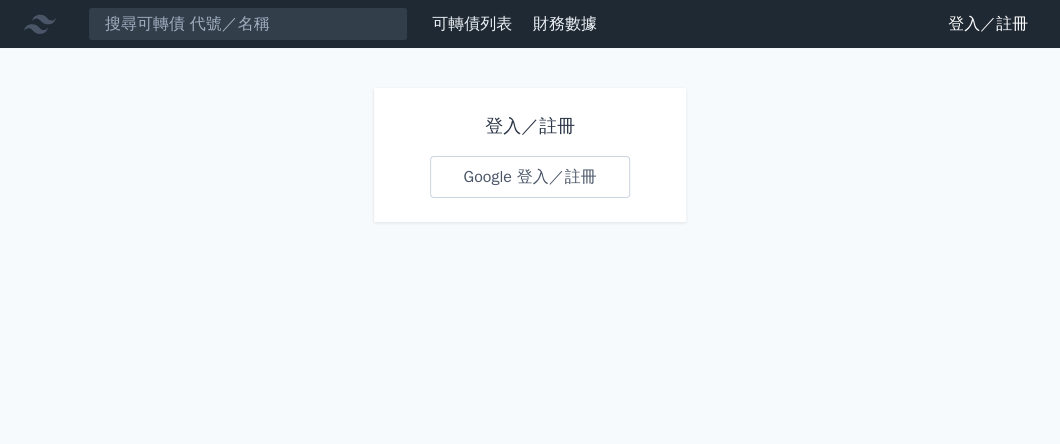 click on "可轉債列表
財務數據
可轉債列表
財務數據
登入／註冊
登入／註冊
登入／註冊
Google 登入／註冊" at bounding box center (530, 222) 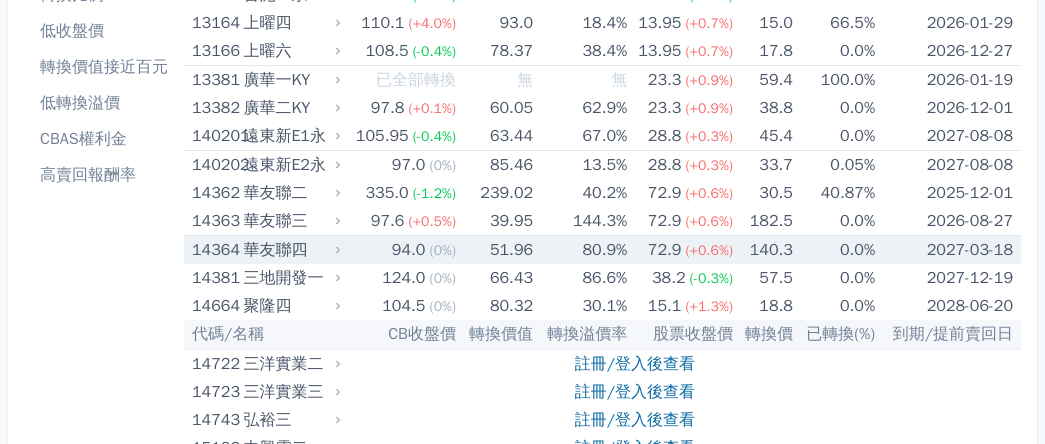 scroll, scrollTop: 300, scrollLeft: 0, axis: vertical 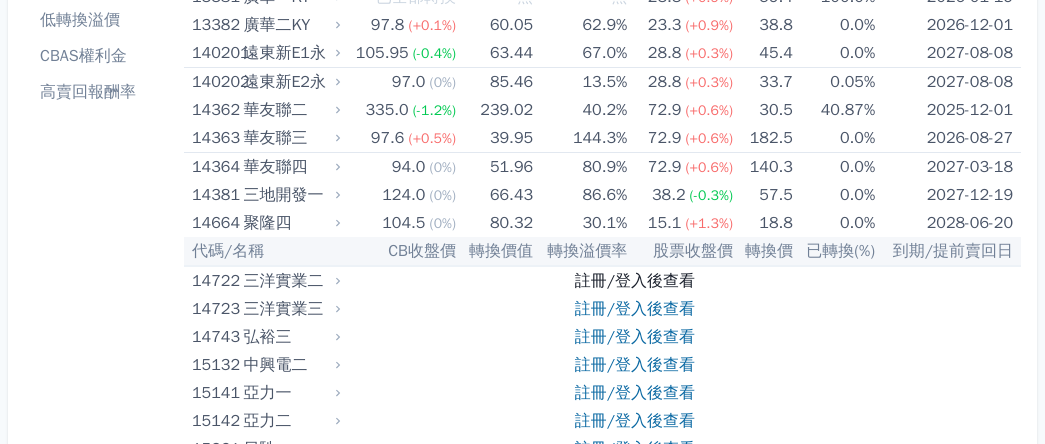 click on "註冊/登入後查看" at bounding box center (635, 281) 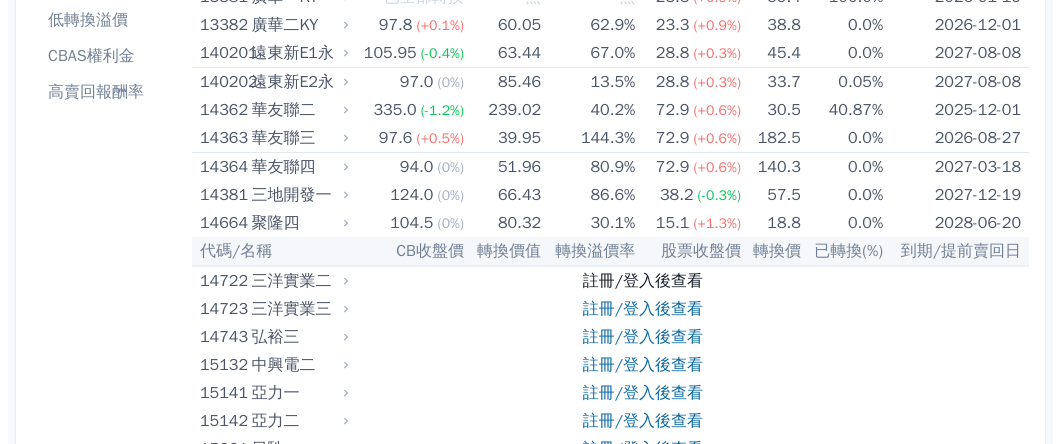 scroll, scrollTop: 0, scrollLeft: 0, axis: both 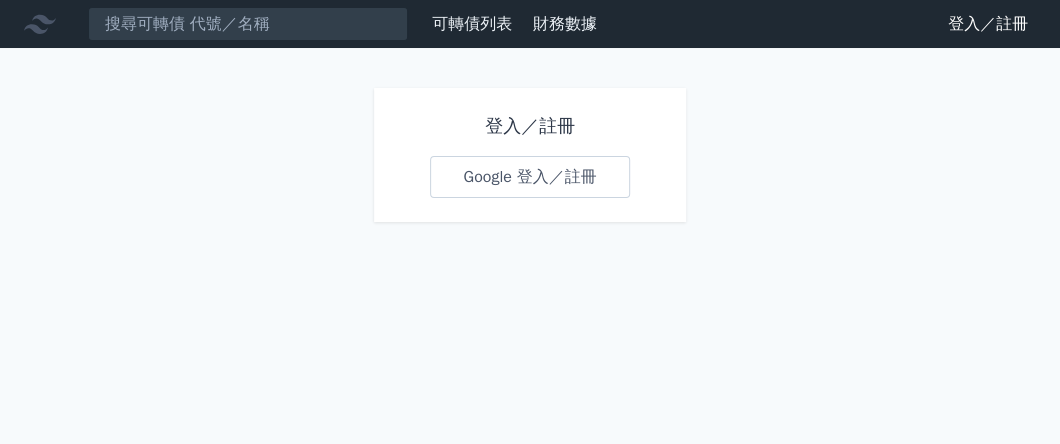 click on "Google 登入／註冊" at bounding box center [529, 177] 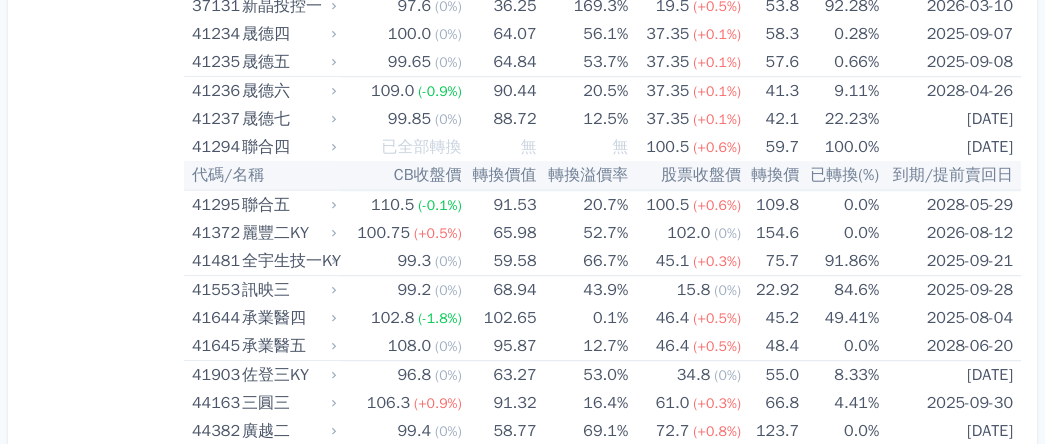 scroll, scrollTop: 5600, scrollLeft: 0, axis: vertical 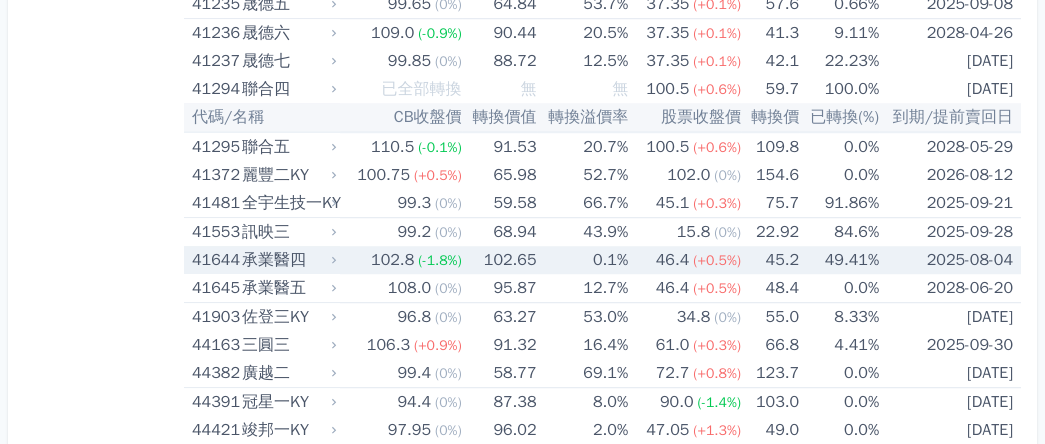 click on "承業醫四" at bounding box center (287, 260) 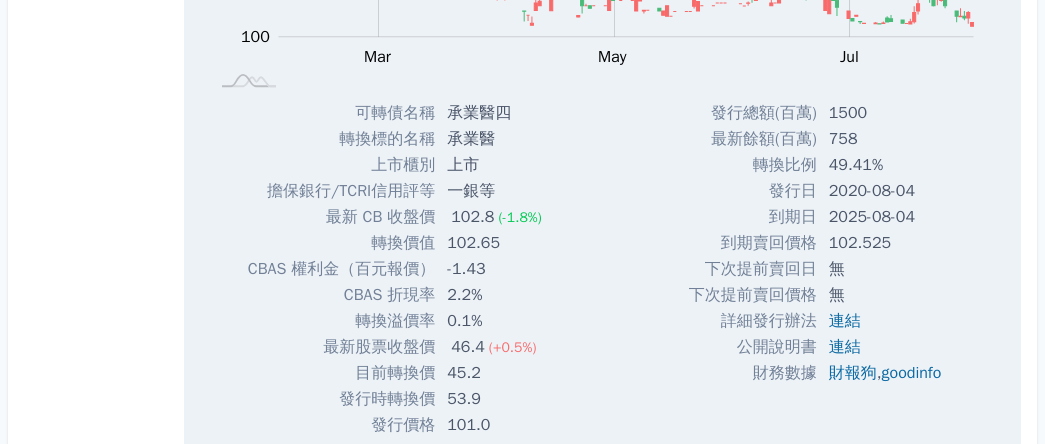 scroll, scrollTop: 6100, scrollLeft: 0, axis: vertical 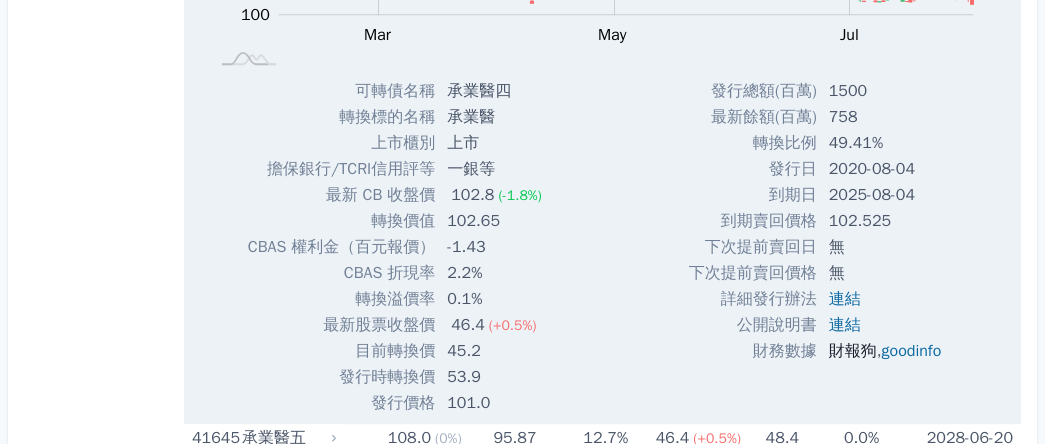 click on "財報狗" at bounding box center (853, 351) 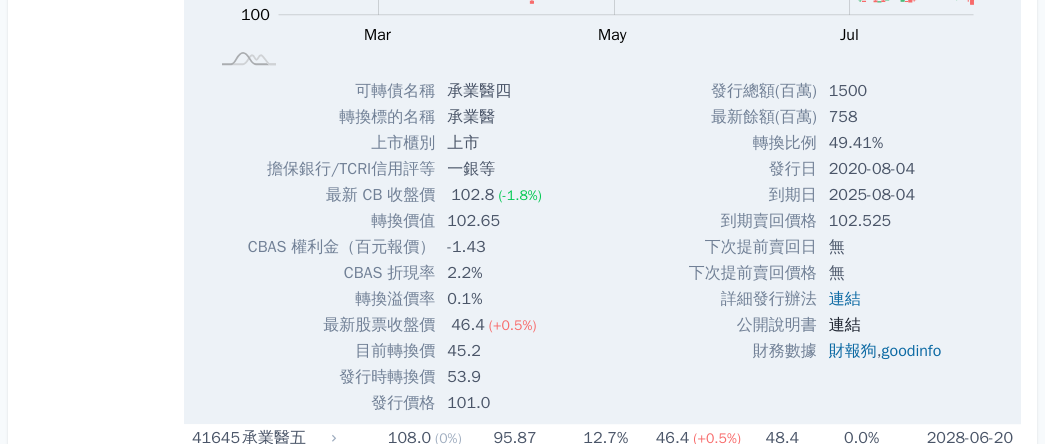 click on "連結" at bounding box center (845, 325) 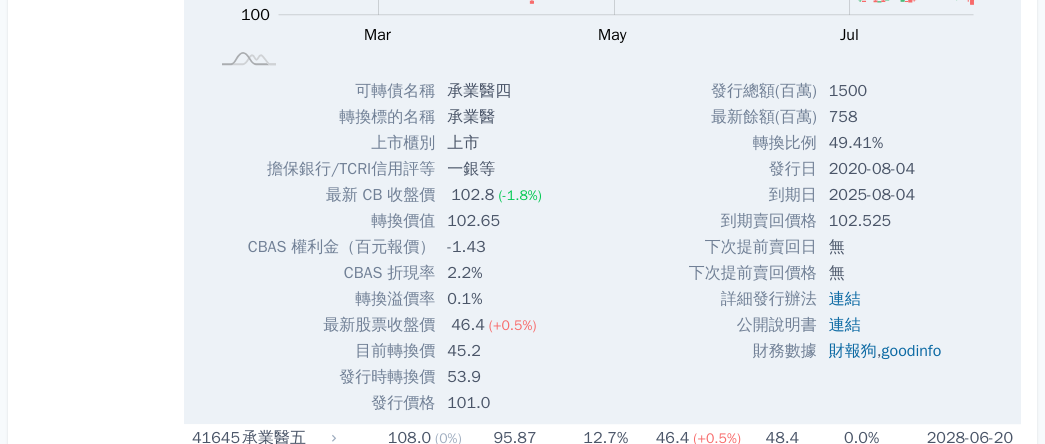 scroll, scrollTop: 6200, scrollLeft: 0, axis: vertical 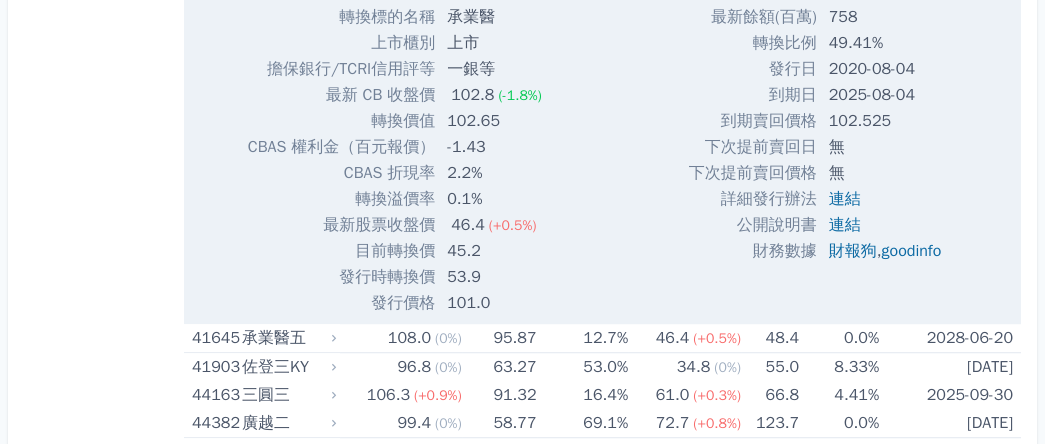 click on "按代號排序
即將/近期發行
一年內到期
轉換比例
低收盤價
轉換價值接近百元
低轉換溢價
CBAS權利金
高賣回報酬率" at bounding box center [104, 337] 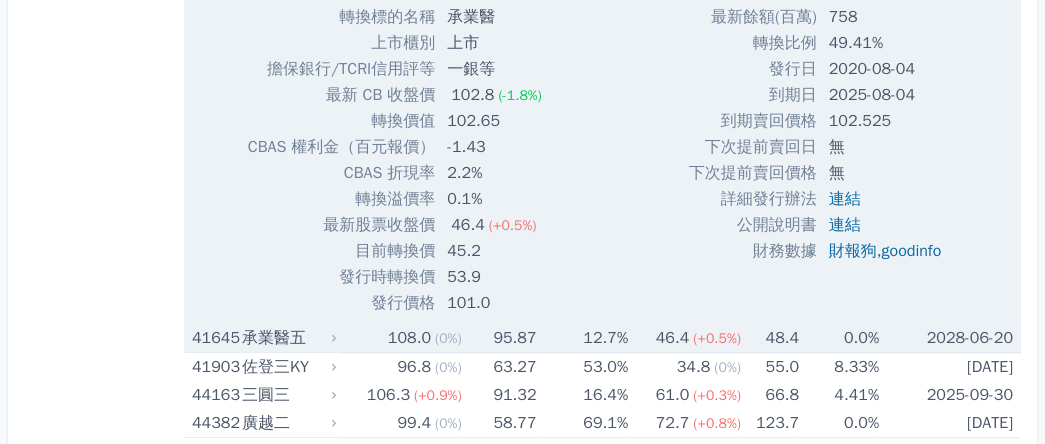 click on "承業醫五" at bounding box center [287, 338] 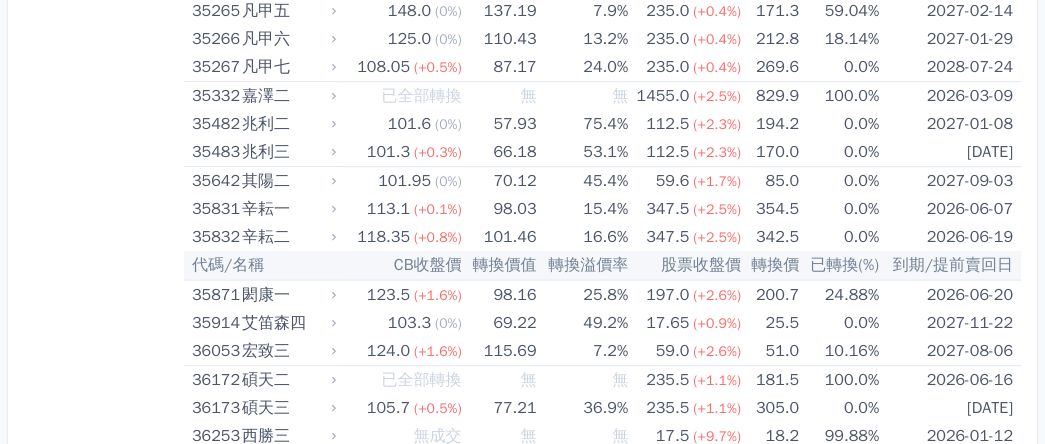 scroll, scrollTop: 4200, scrollLeft: 0, axis: vertical 